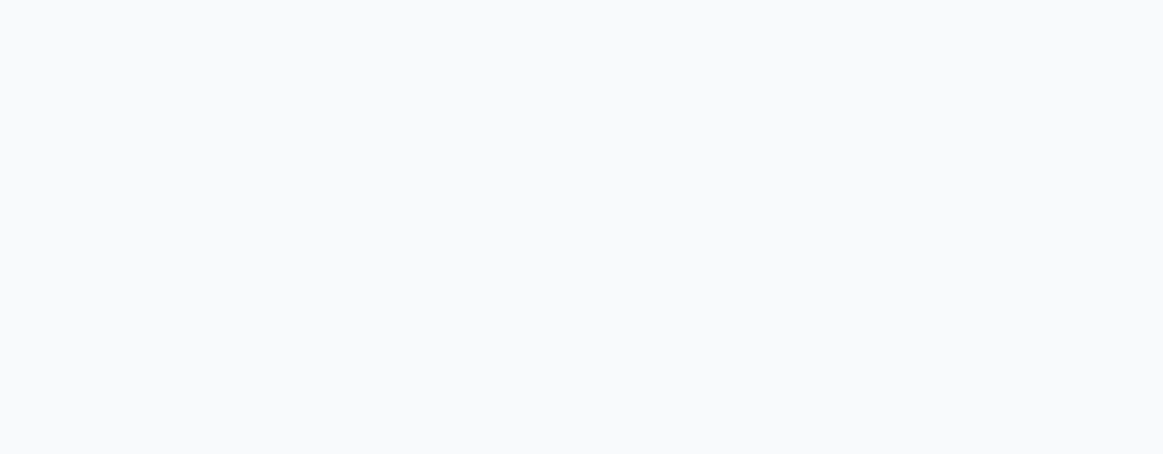 scroll, scrollTop: 0, scrollLeft: 0, axis: both 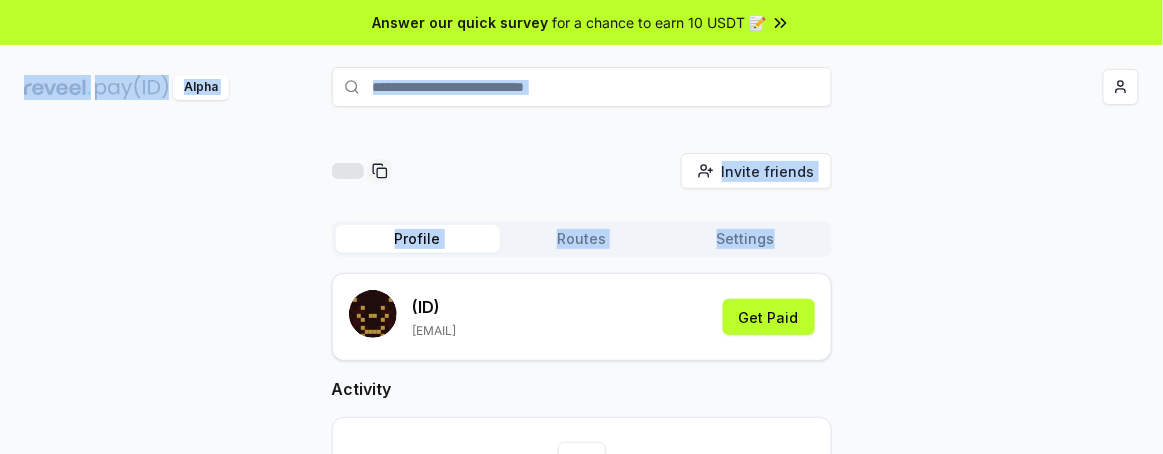 click on "Answer our quick survey for a chance to earn 10 USDT 📝 Alpha Invite friends Invite Profile Routes Settings (ID) d2abdulssss@gmail.com Get Paid Activity Make your first transaction Get paid by sharing your Pay(ID)" at bounding box center (581, 255) 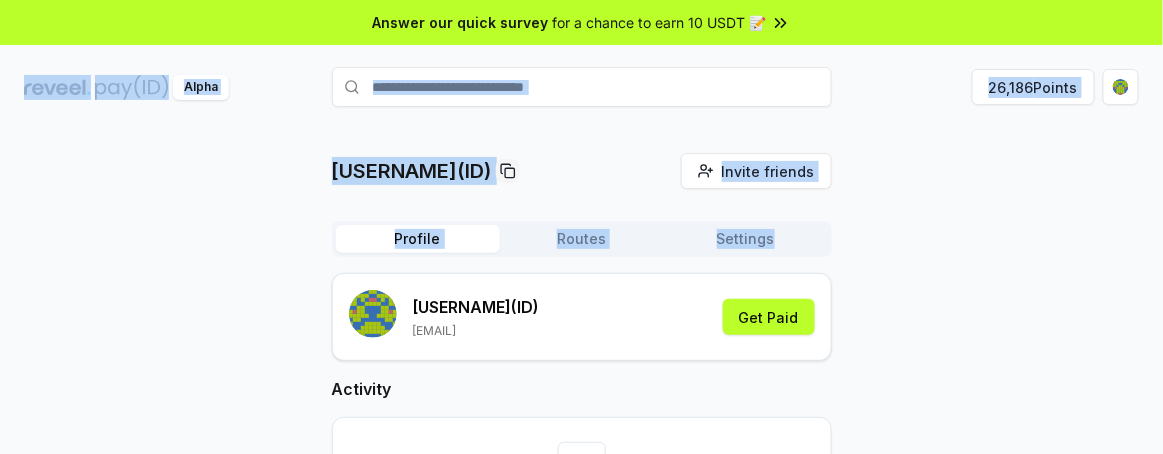 click on "d2abdulssssss(ID) Invite friends Invite Profile Routes Settings d2abdulssssss (ID) d2abdulssss@gmail.com Get Paid Activity Make your first transaction Get paid by sharing your Pay(ID)" at bounding box center [581, 380] 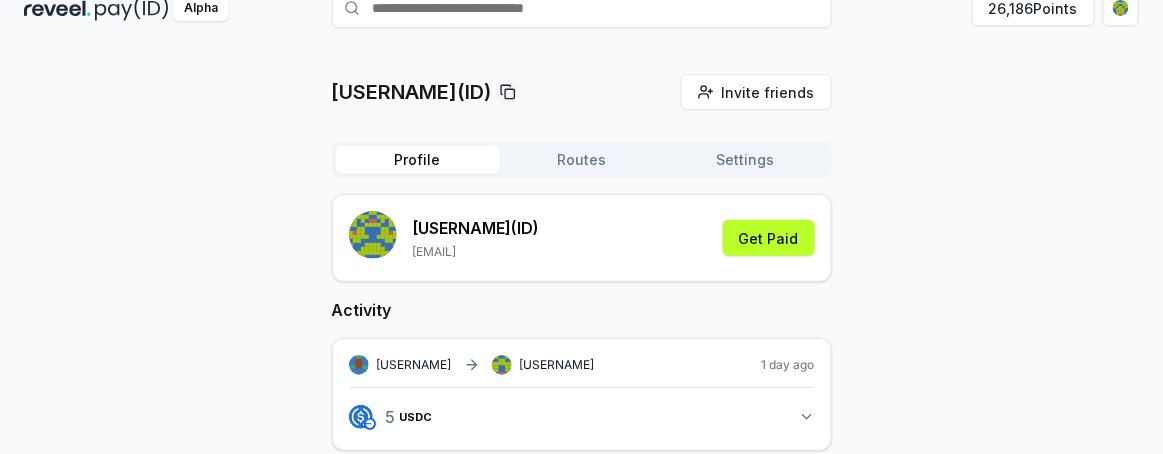 scroll, scrollTop: 0, scrollLeft: 0, axis: both 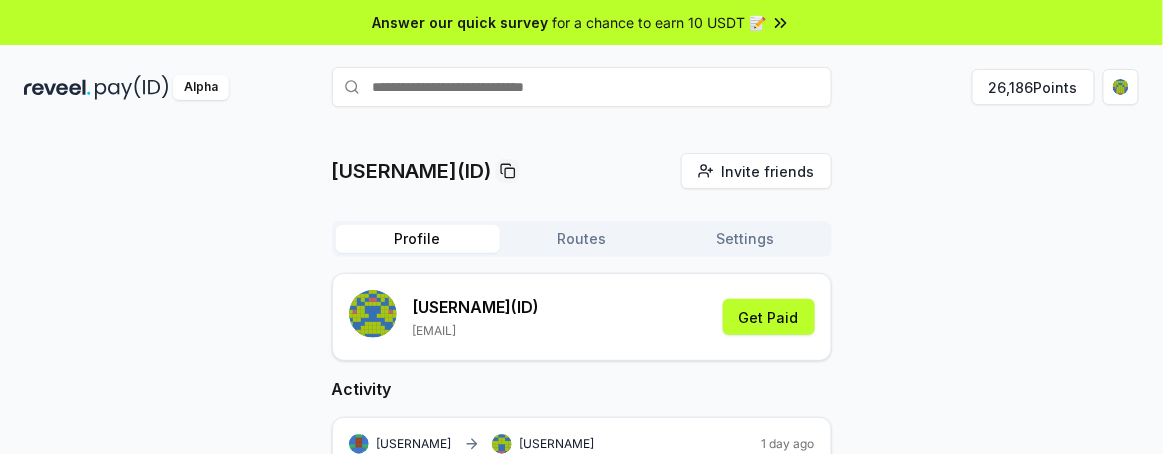 click at bounding box center (582, 87) 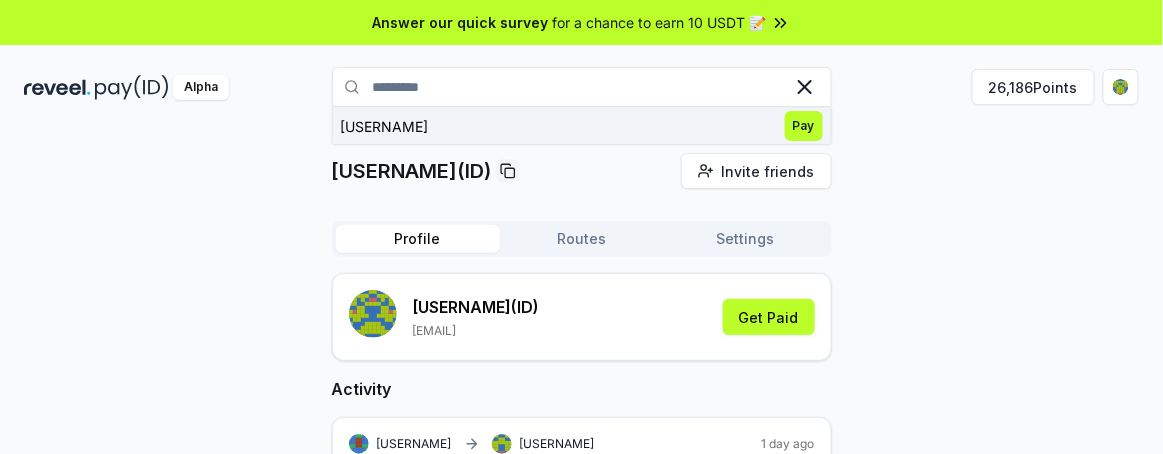 click on "Pay" at bounding box center (804, 126) 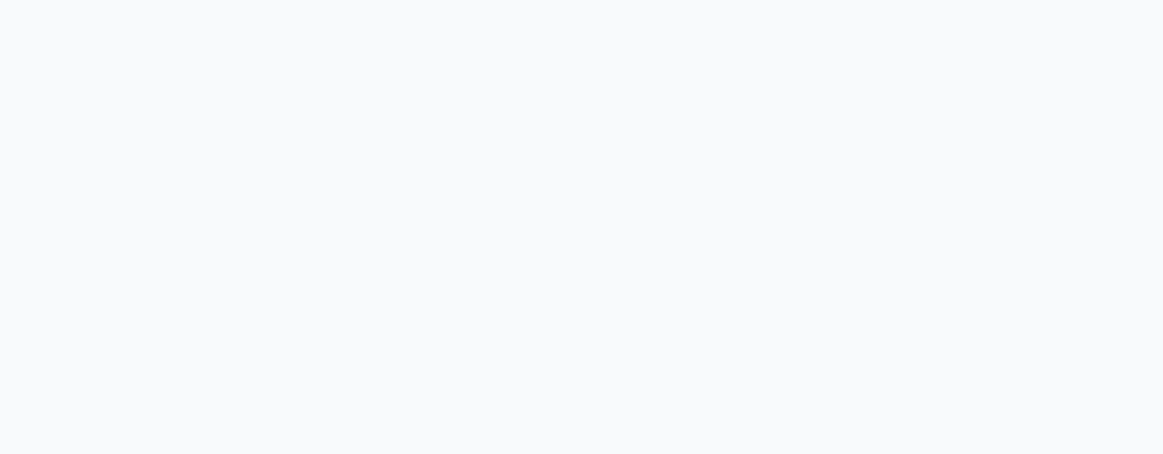 scroll, scrollTop: 0, scrollLeft: 0, axis: both 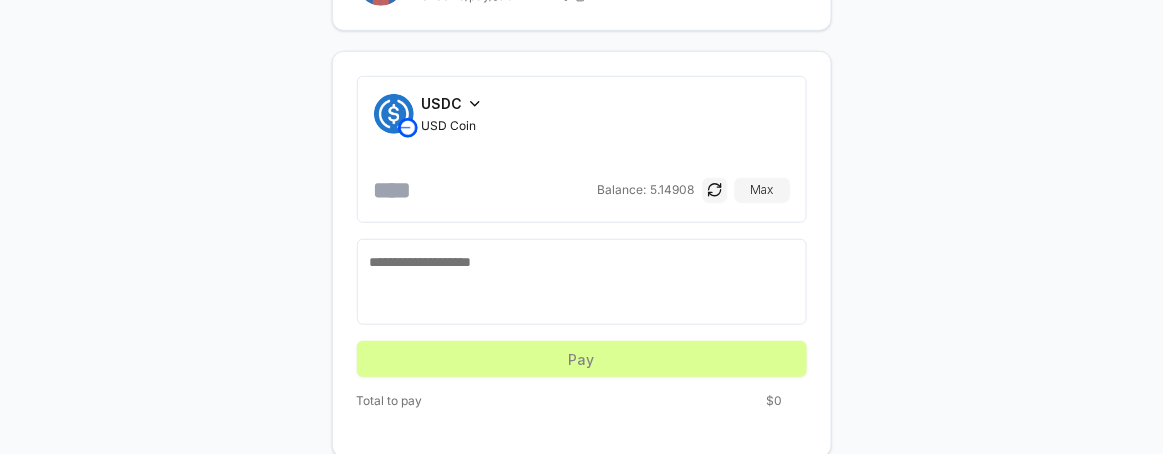 click at bounding box center [484, 190] 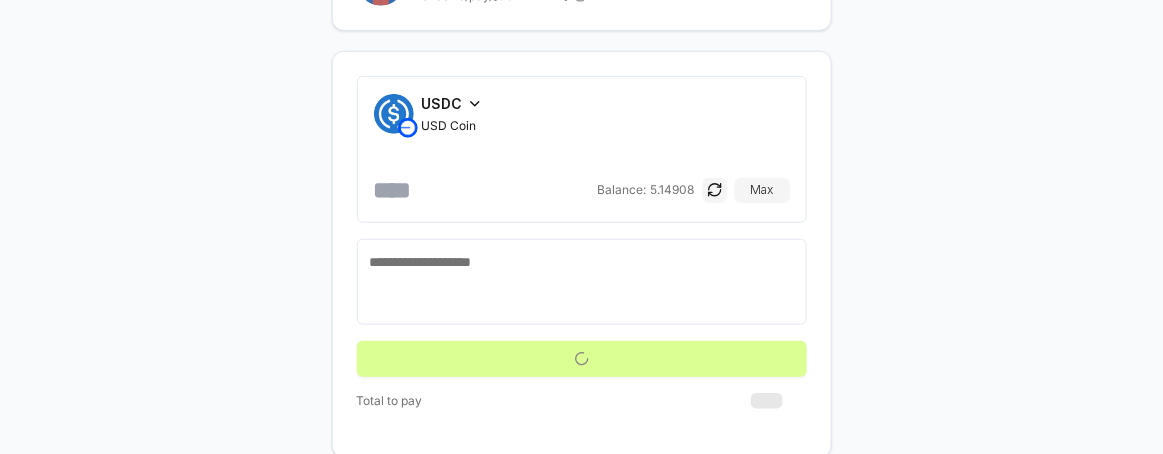 type on "*" 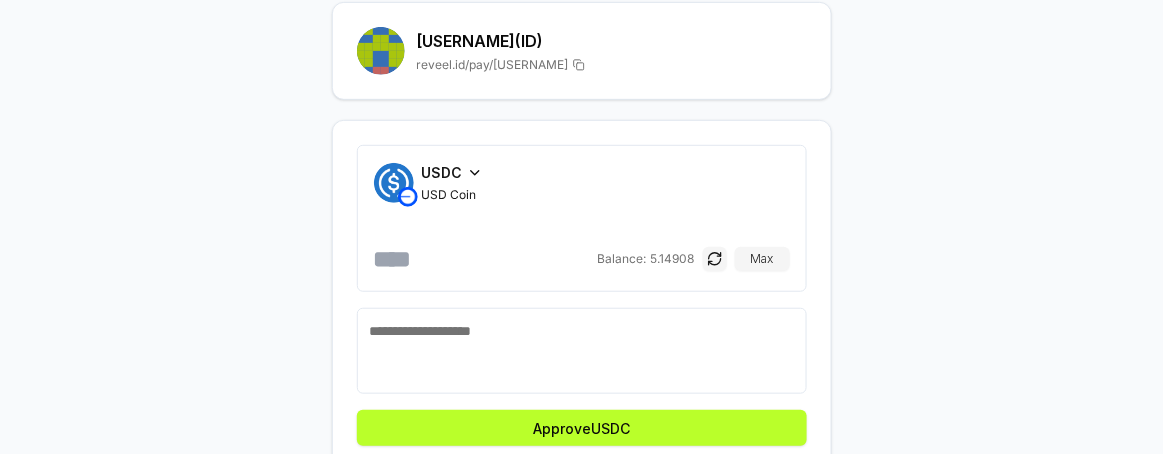 scroll, scrollTop: 272, scrollLeft: 0, axis: vertical 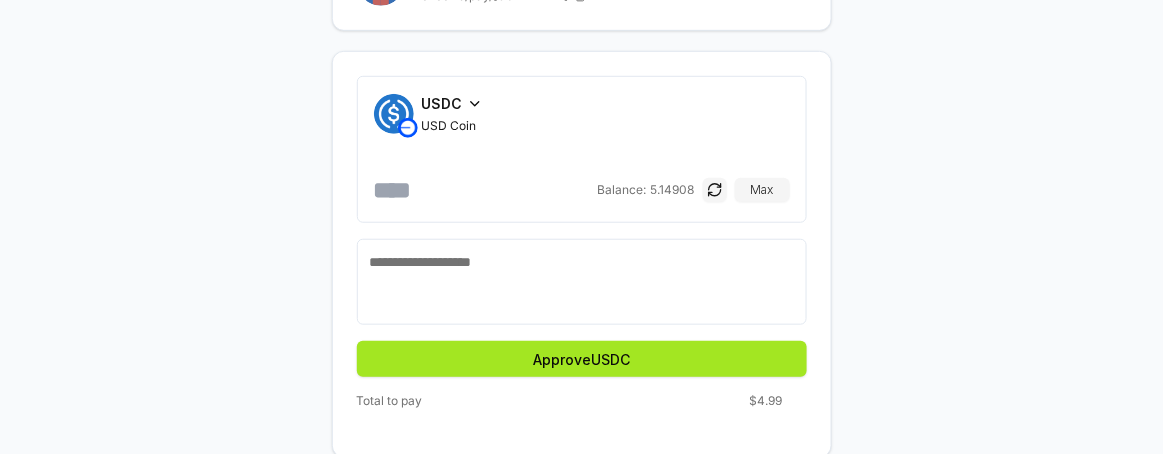 type on "*" 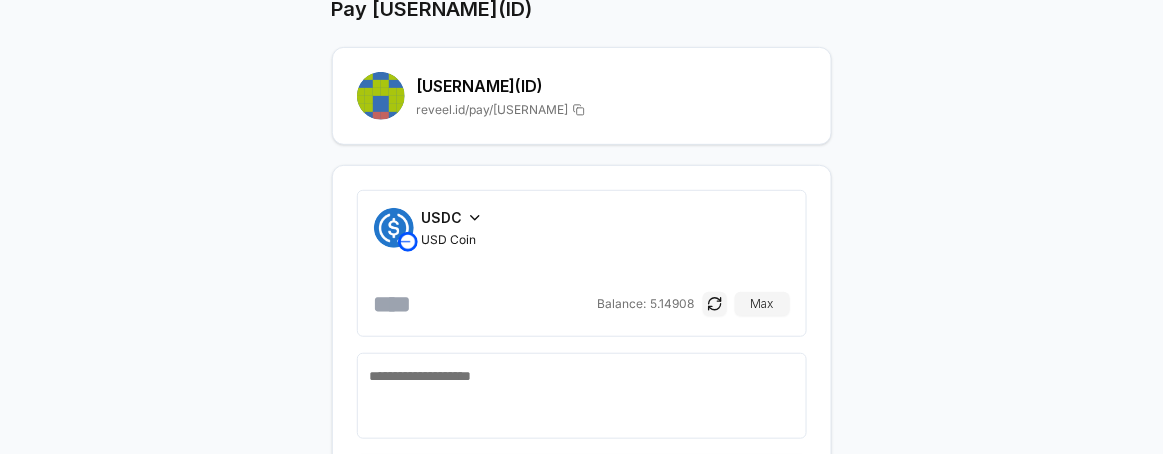 scroll, scrollTop: 272, scrollLeft: 0, axis: vertical 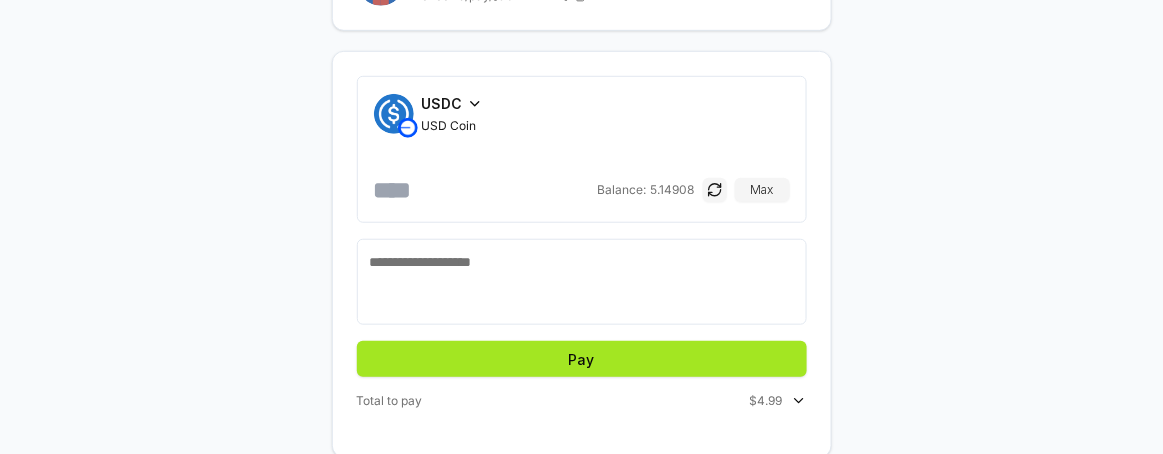 click on "Pay" at bounding box center (582, 359) 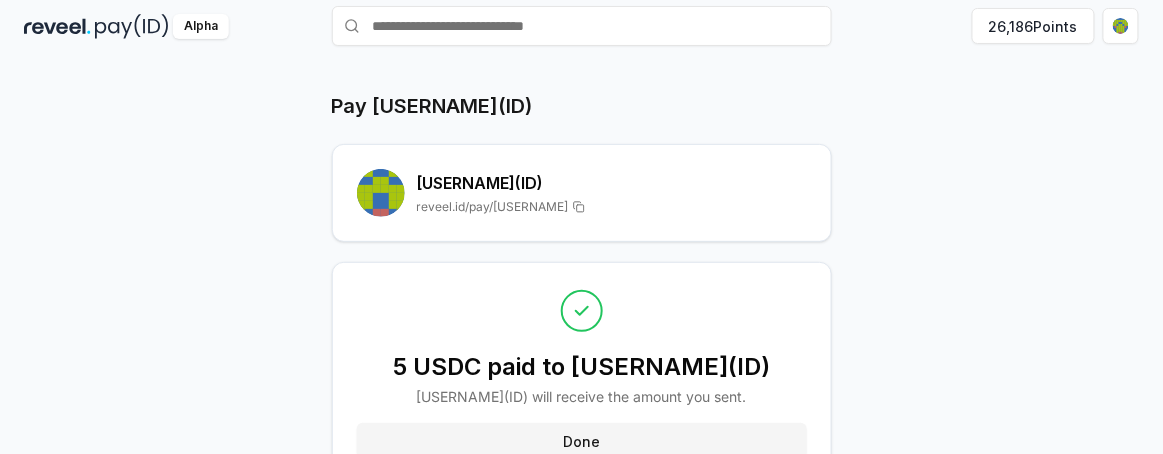 scroll, scrollTop: 141, scrollLeft: 0, axis: vertical 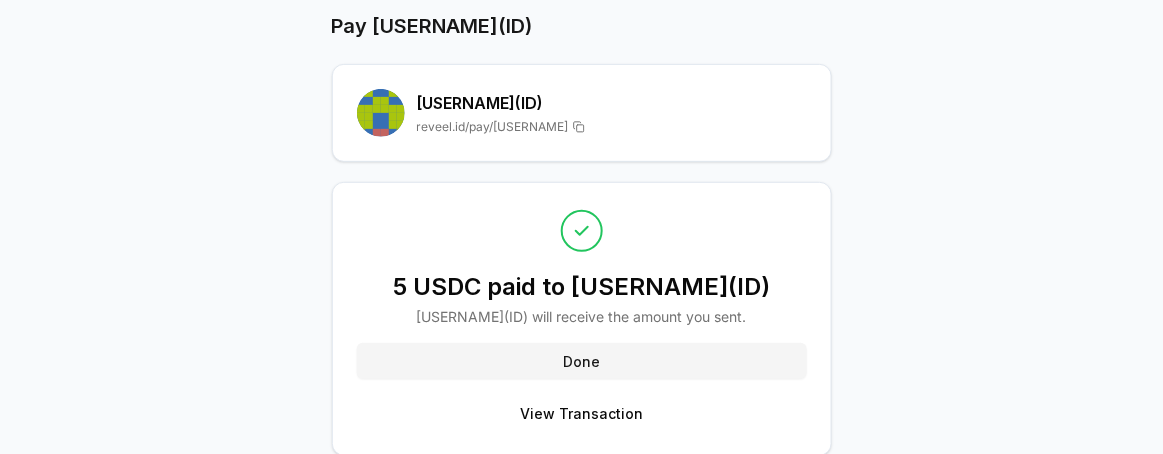 click on "5 USDC paid to dankarami(ID) dankarami (ID) will receive the amount you sent.   Done View Transaction" at bounding box center (582, 319) 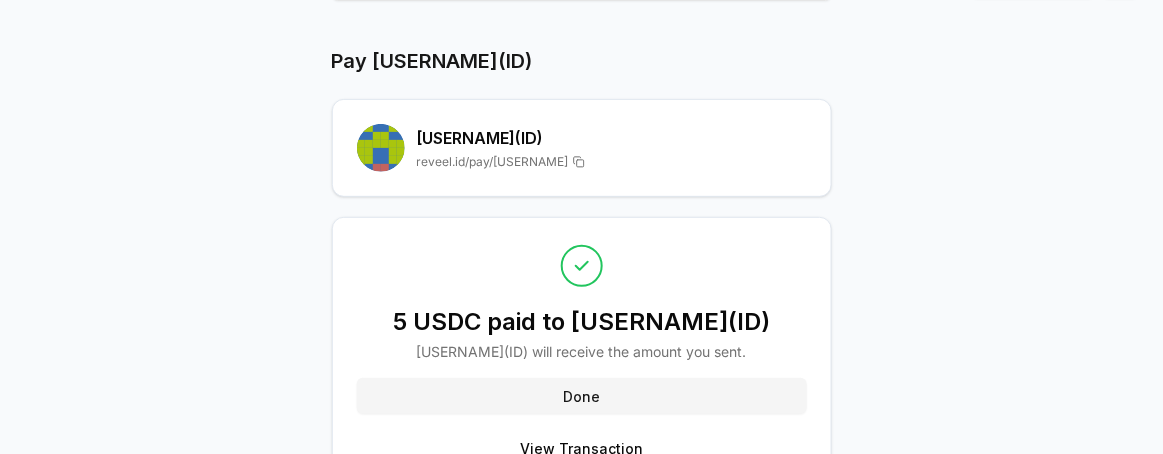 scroll, scrollTop: 0, scrollLeft: 0, axis: both 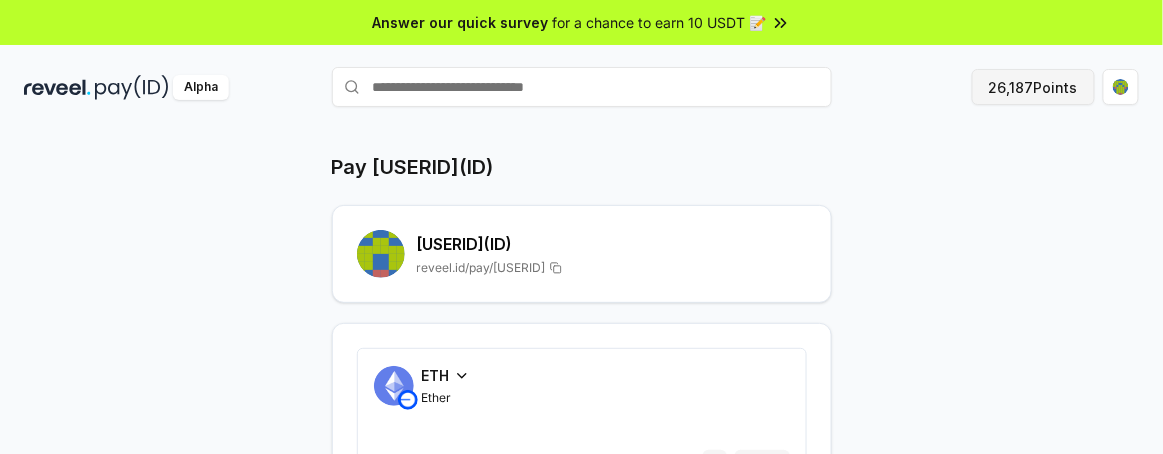 click on "26,187  Points" at bounding box center [1033, 87] 